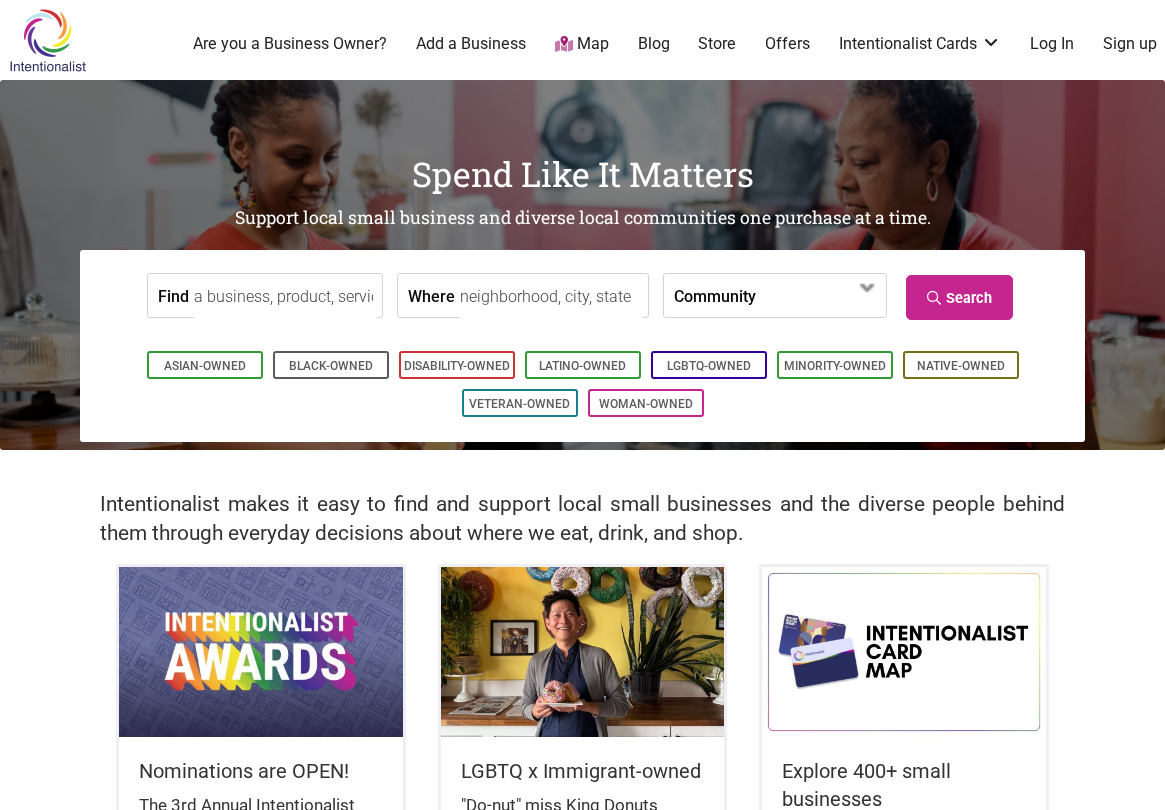 scroll, scrollTop: 0, scrollLeft: 0, axis: both 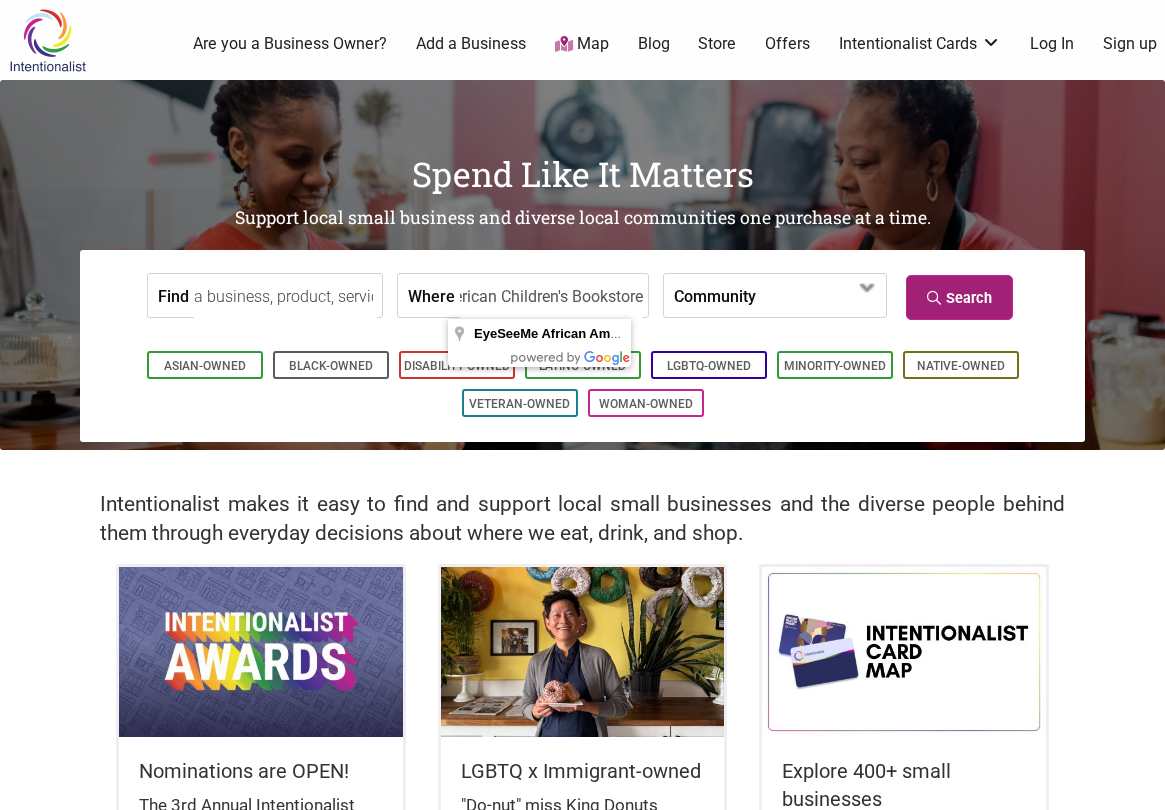 type on "EyeSeeMe African American Children's Bookstore" 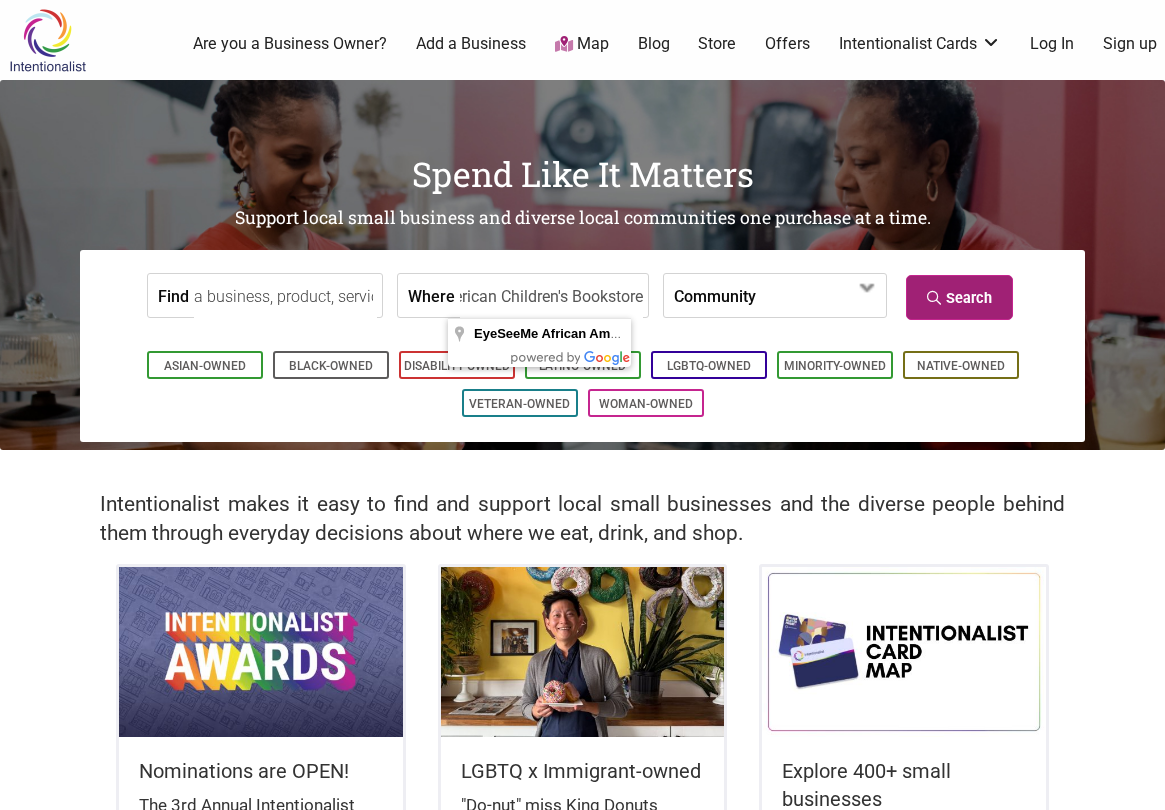 click on "Search" at bounding box center [959, 297] 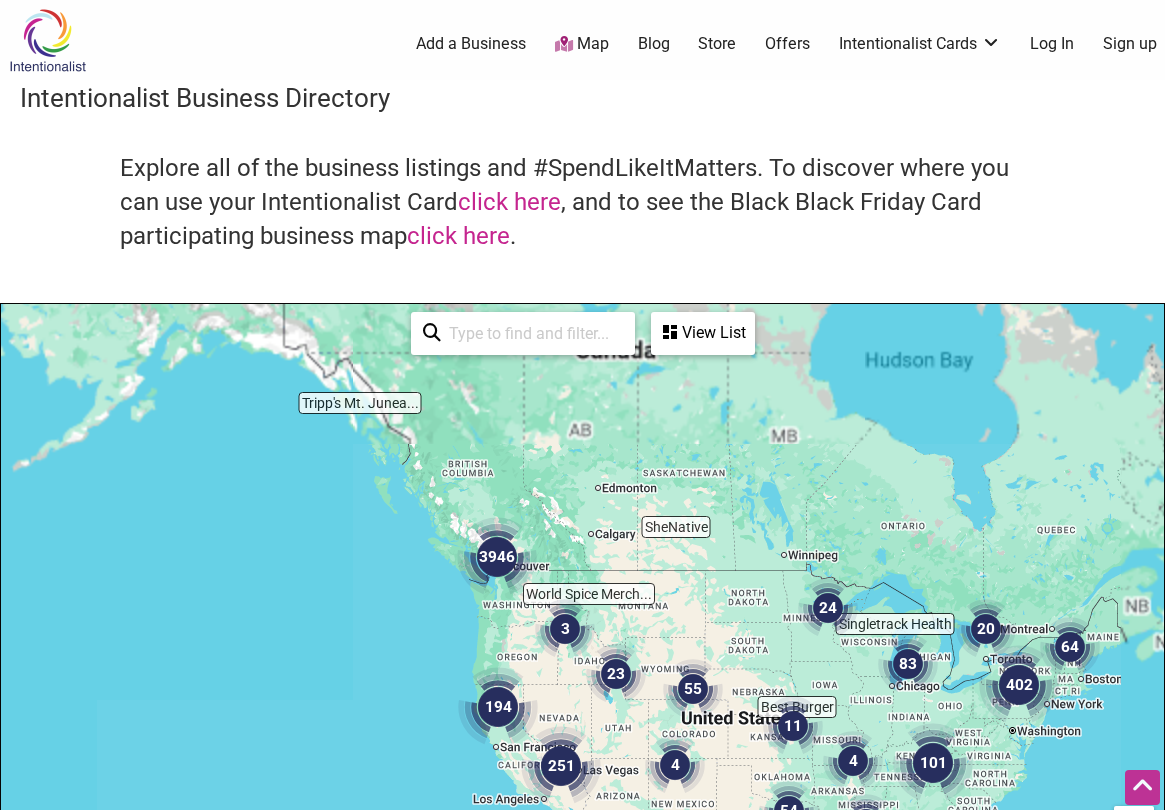 scroll, scrollTop: 500, scrollLeft: 0, axis: vertical 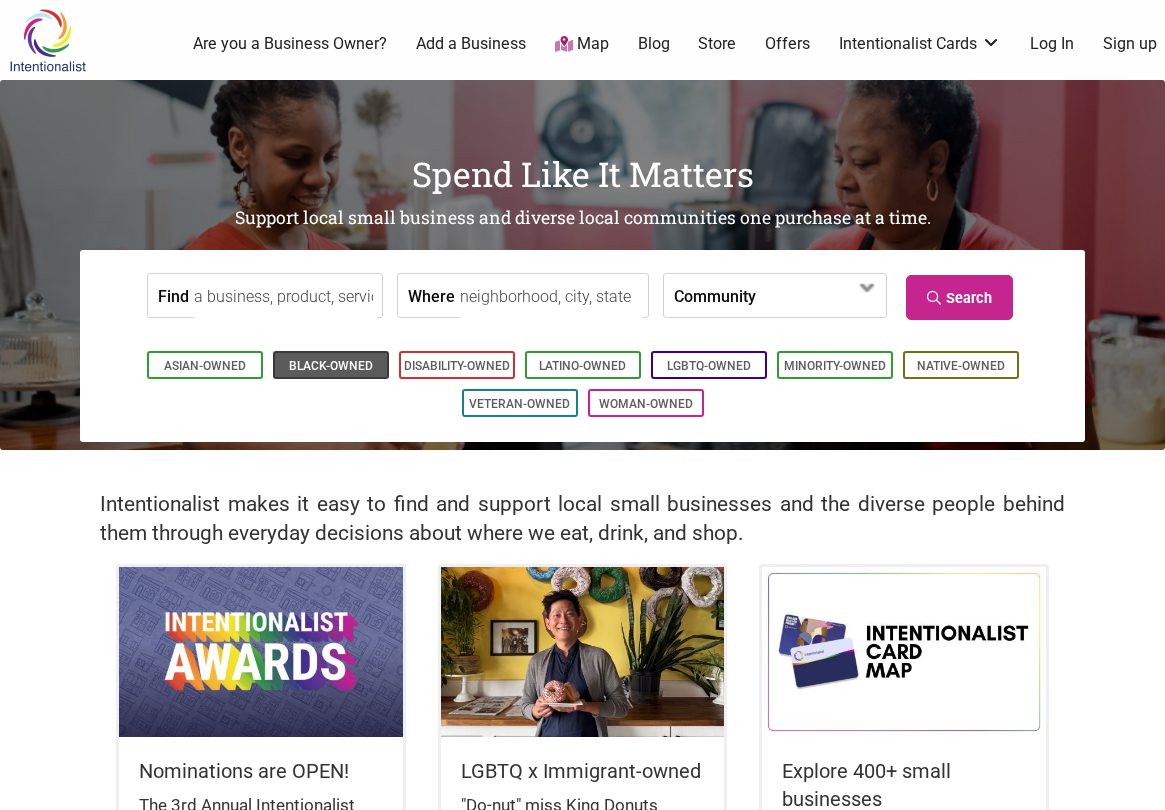 click on "Black-Owned" at bounding box center [331, 366] 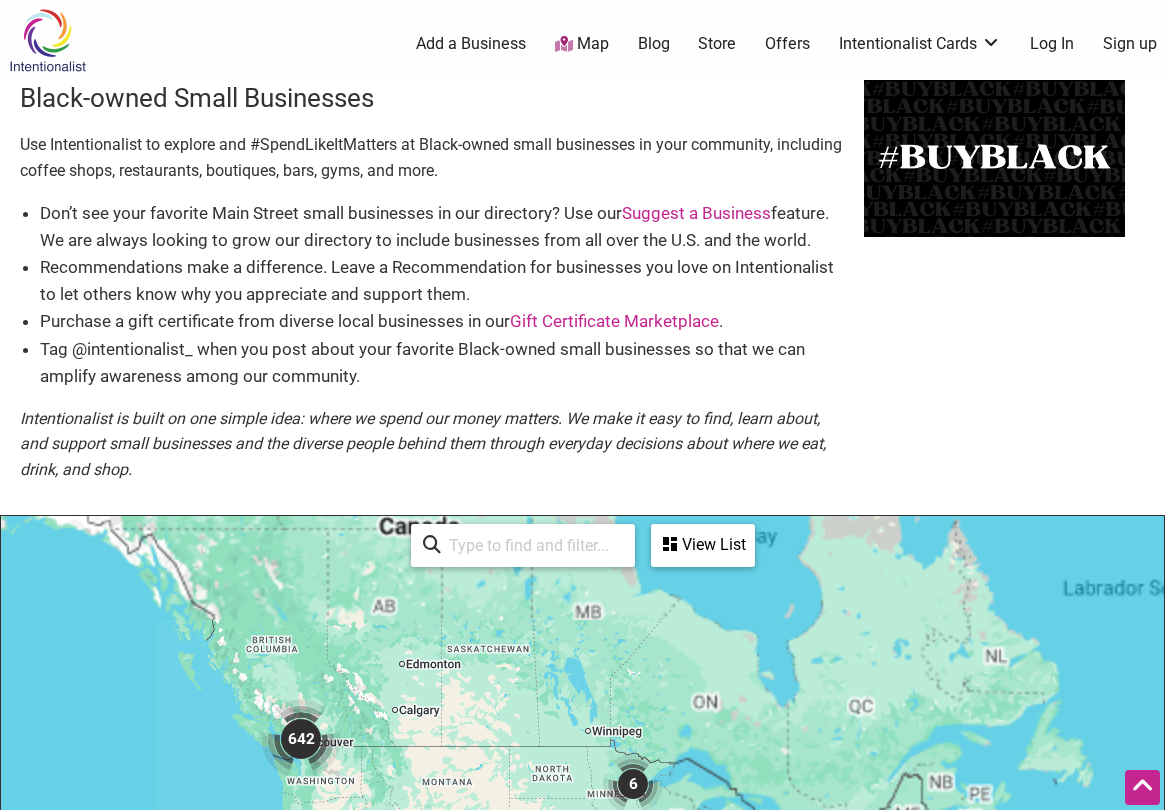 scroll, scrollTop: 500, scrollLeft: 0, axis: vertical 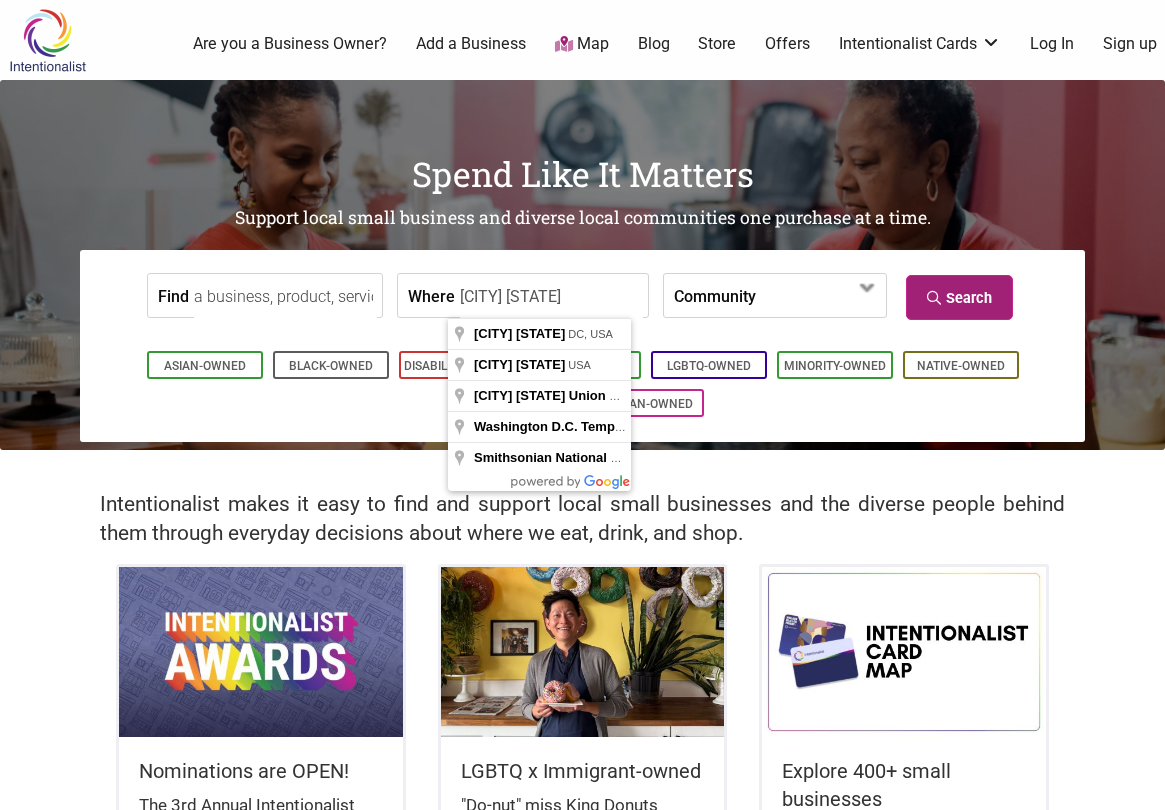 type on "[CITY] [STATE]" 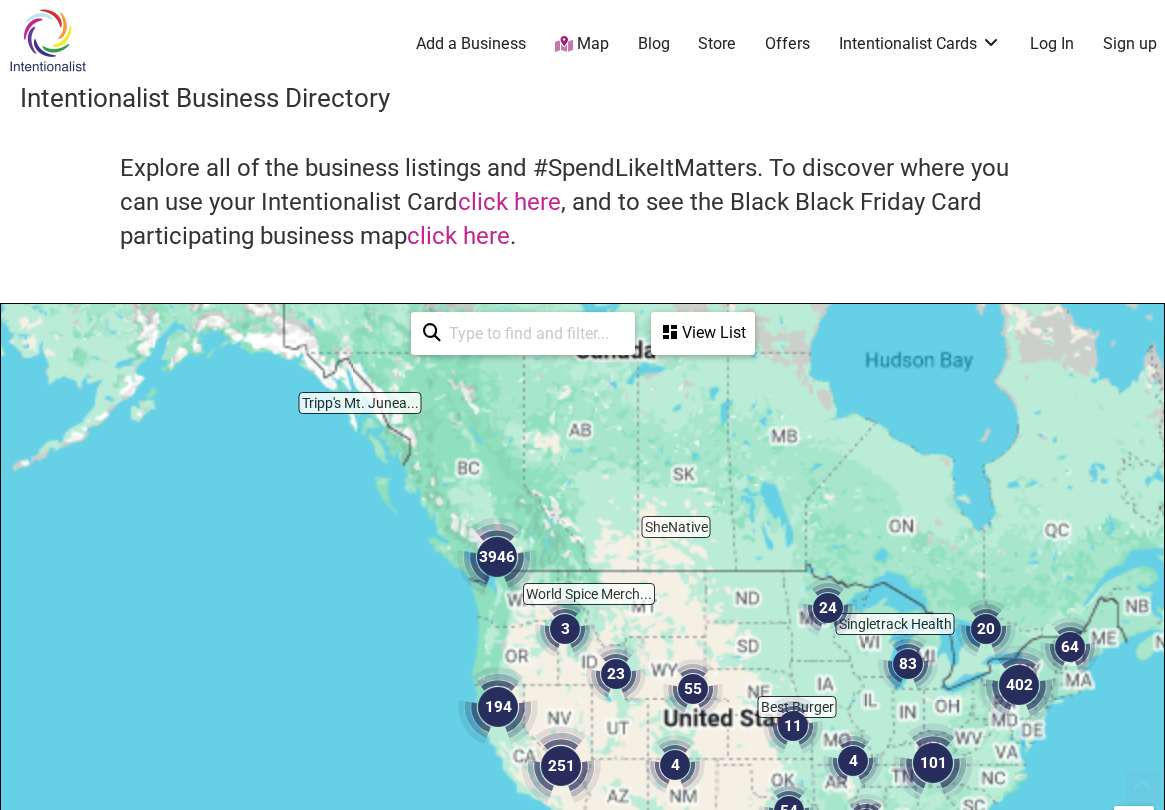 scroll, scrollTop: 500, scrollLeft: 0, axis: vertical 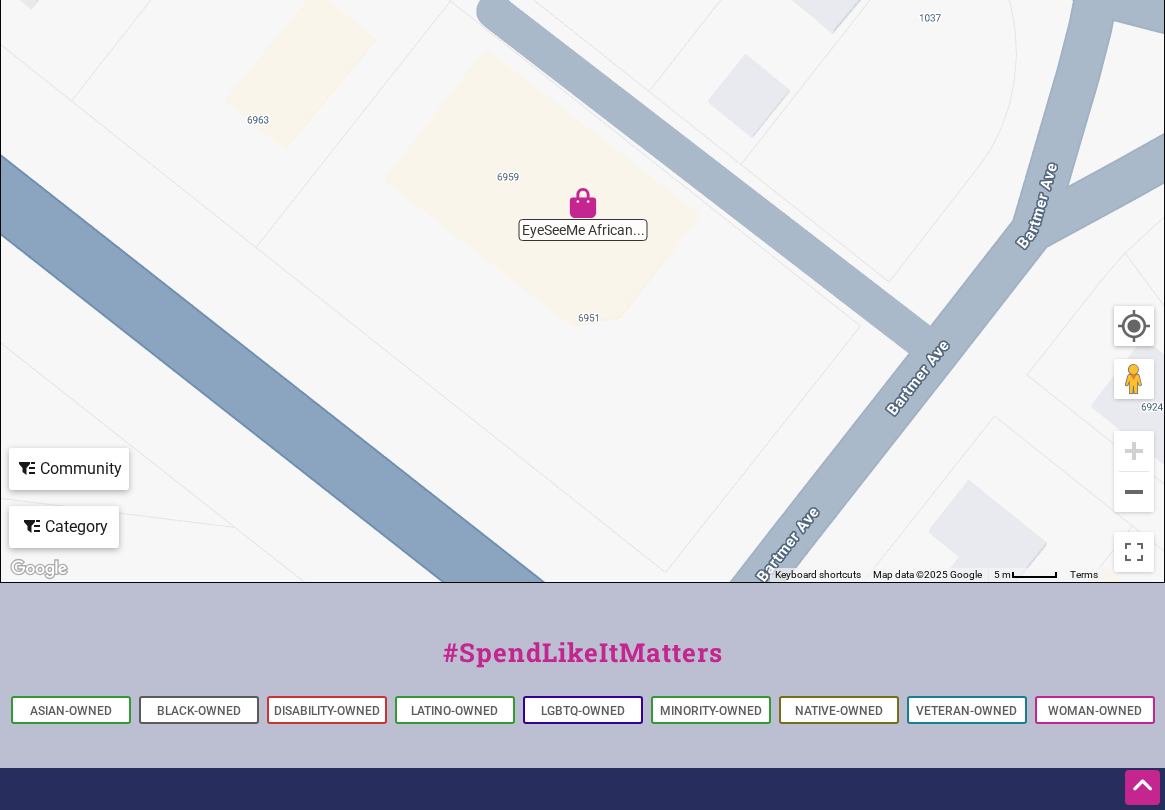 click at bounding box center (583, 203) 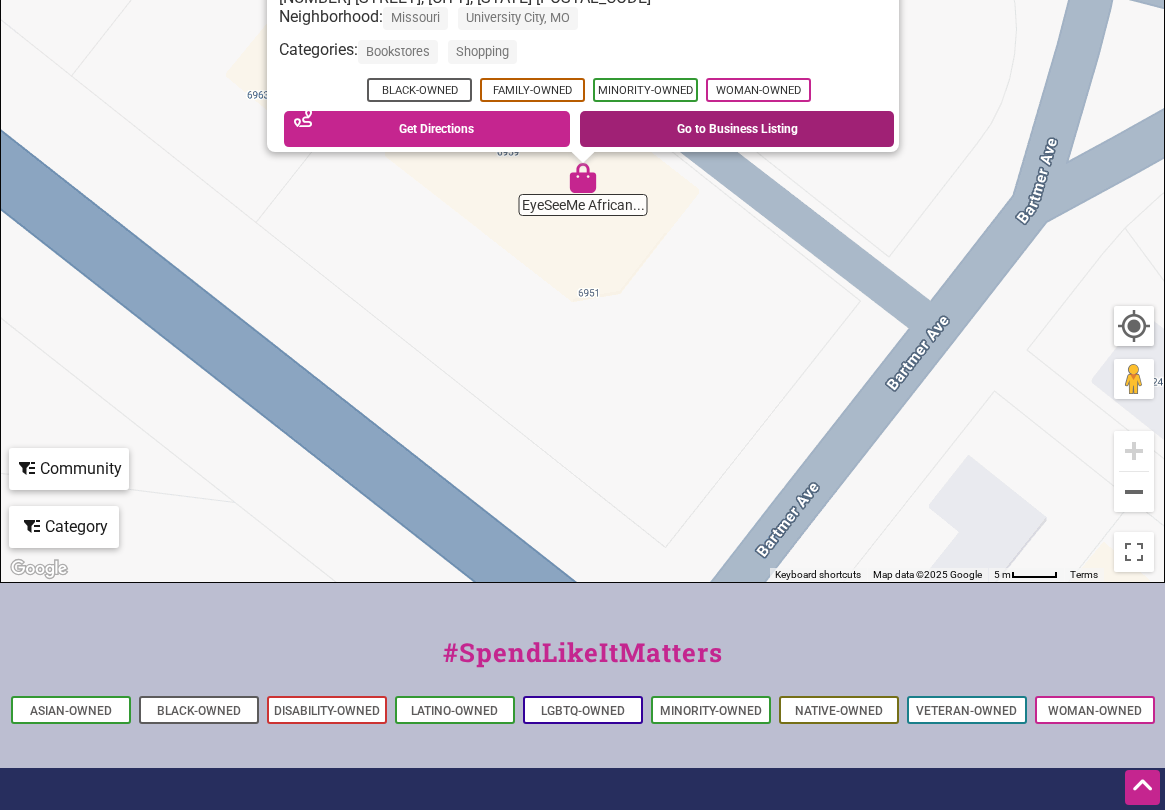 click on "Go to Business Listing" at bounding box center (737, 129) 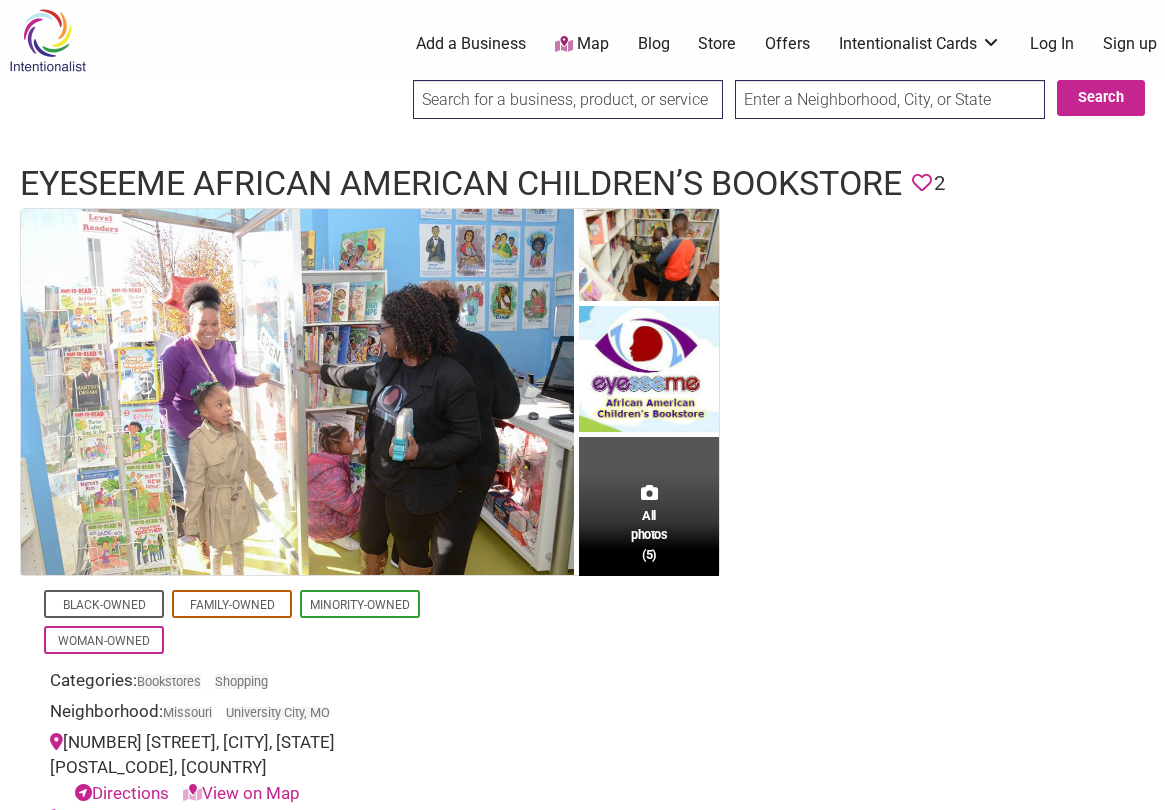 scroll, scrollTop: 0, scrollLeft: 0, axis: both 